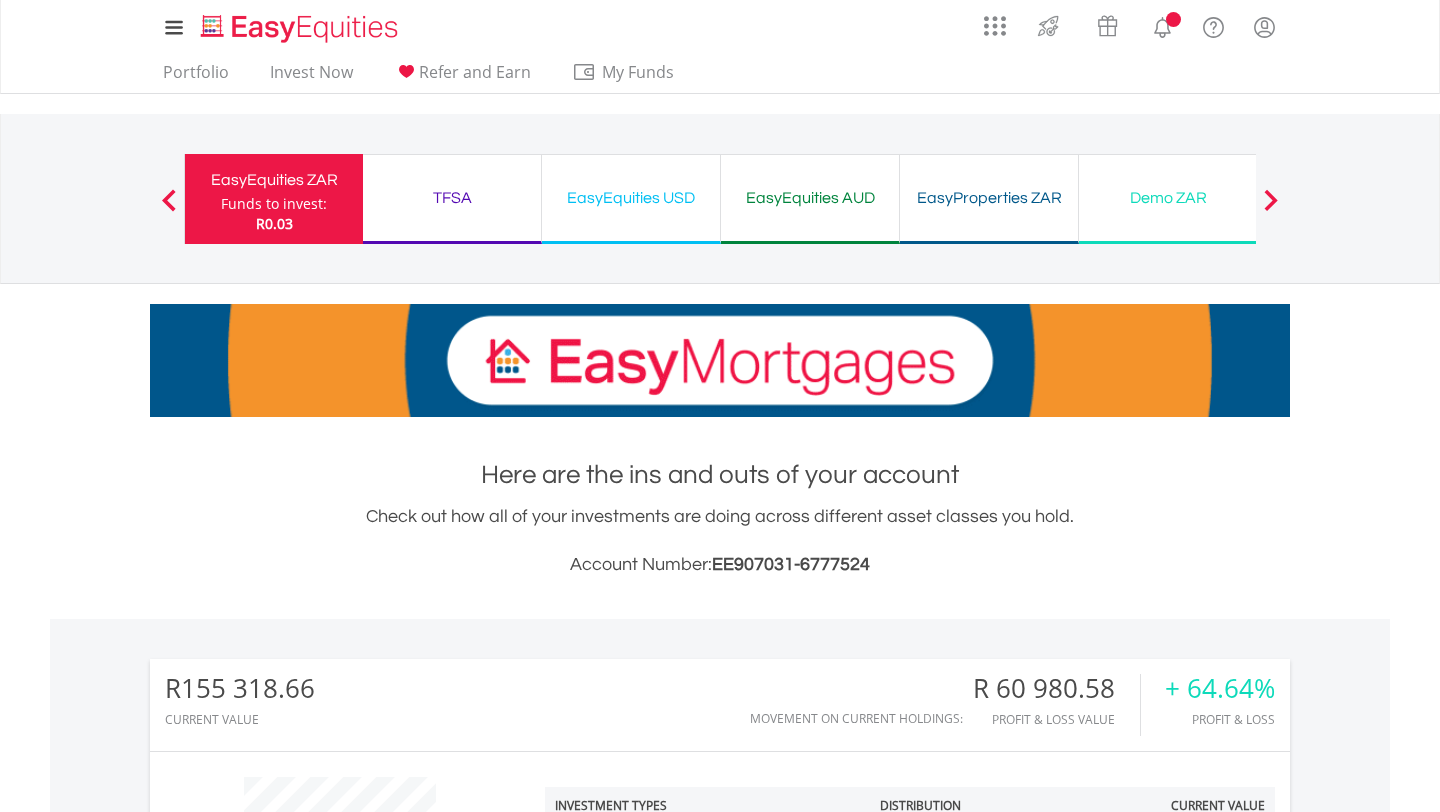 scroll, scrollTop: 0, scrollLeft: 0, axis: both 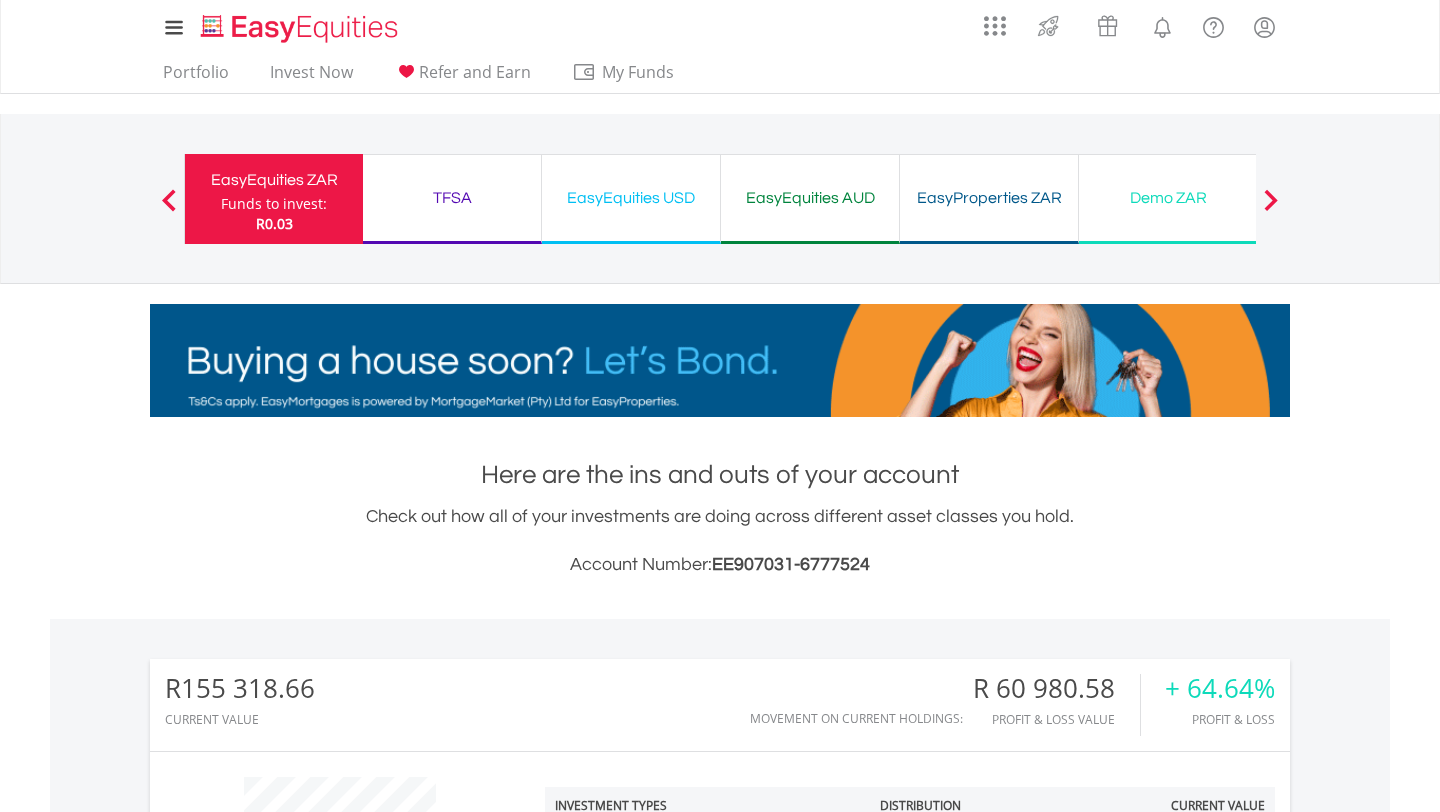 click on "TFSA" at bounding box center (452, 198) 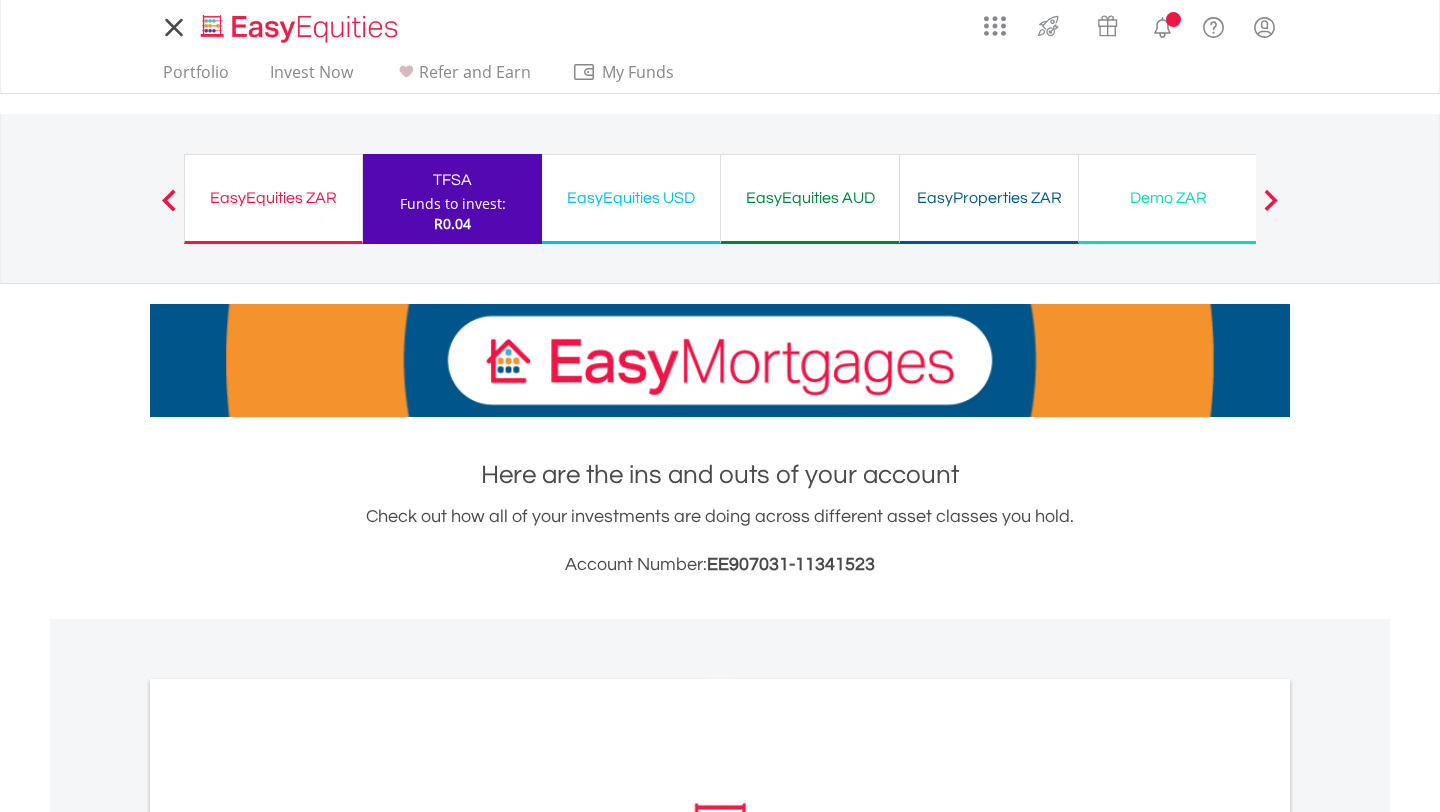 scroll, scrollTop: 0, scrollLeft: 0, axis: both 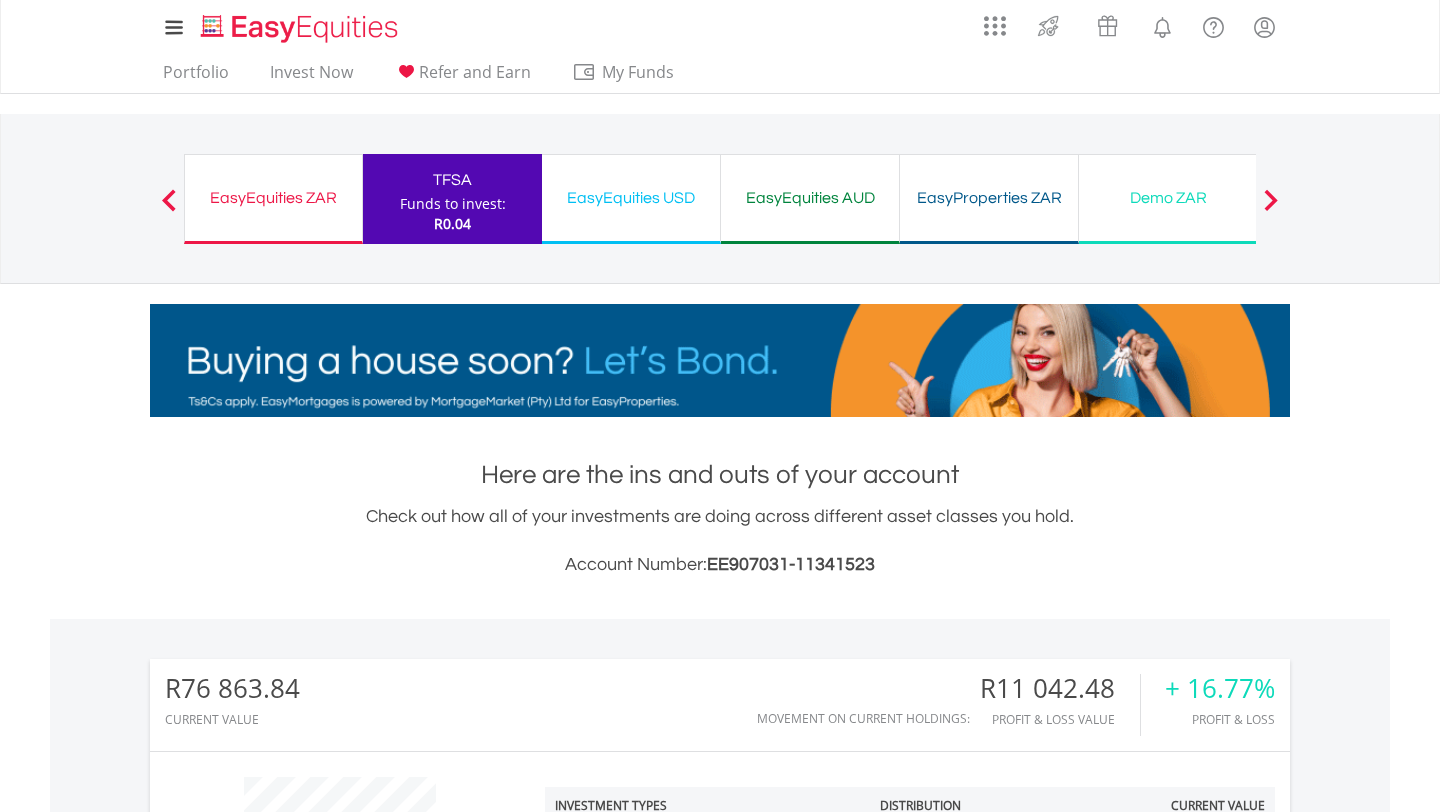 click on "EasyEquities USD" at bounding box center (631, 198) 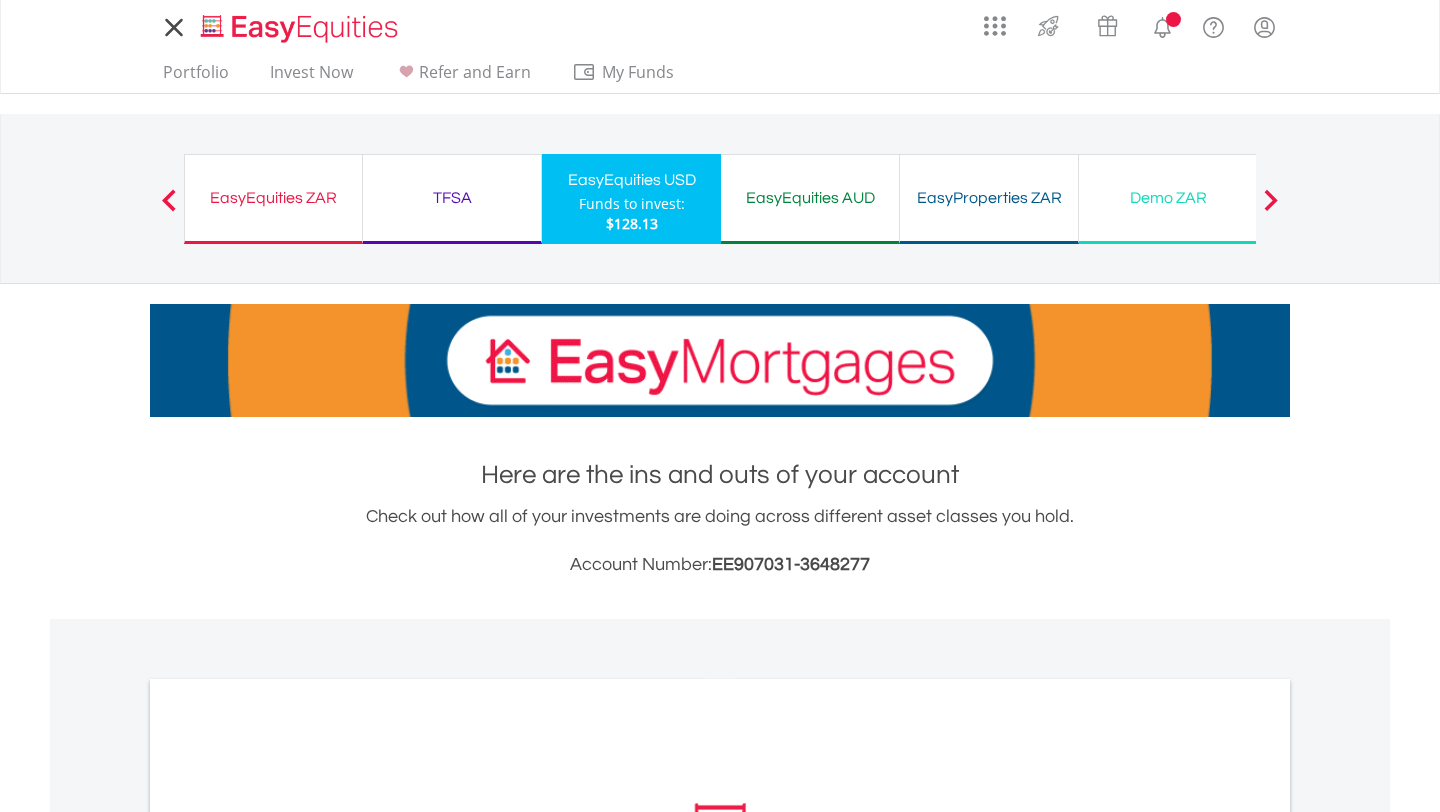 scroll, scrollTop: 0, scrollLeft: 0, axis: both 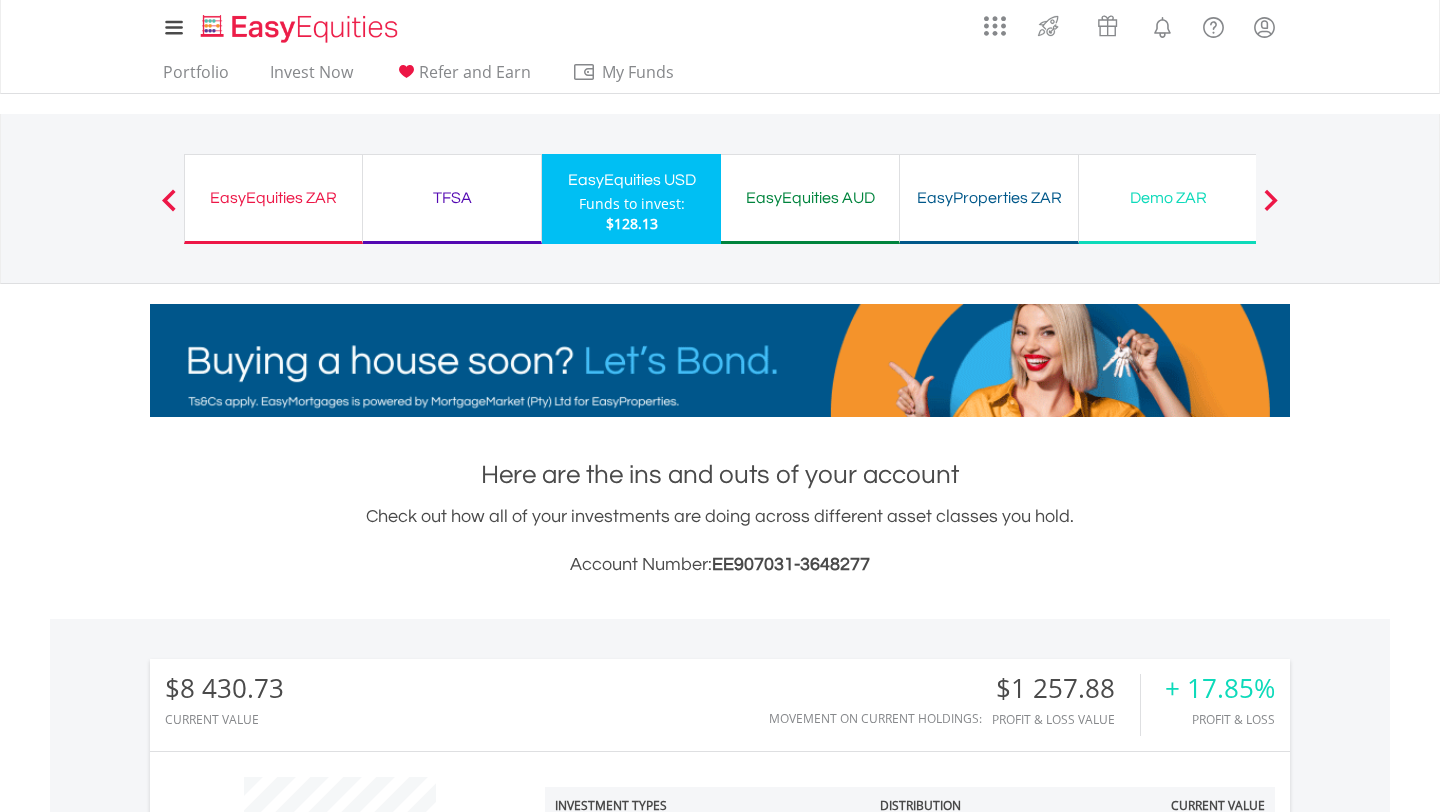 click on "EasyEquities AUD" at bounding box center [810, 198] 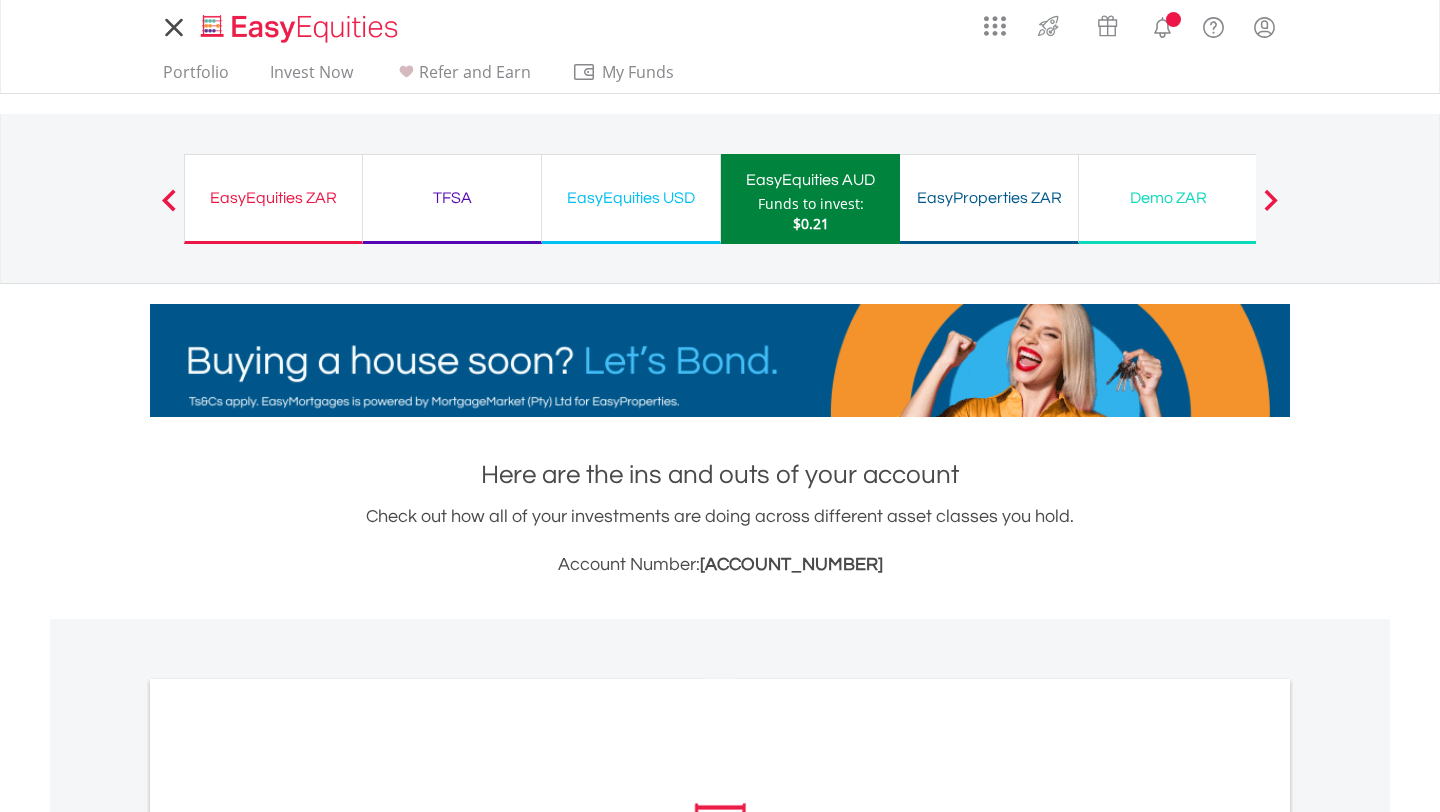 scroll, scrollTop: 0, scrollLeft: 0, axis: both 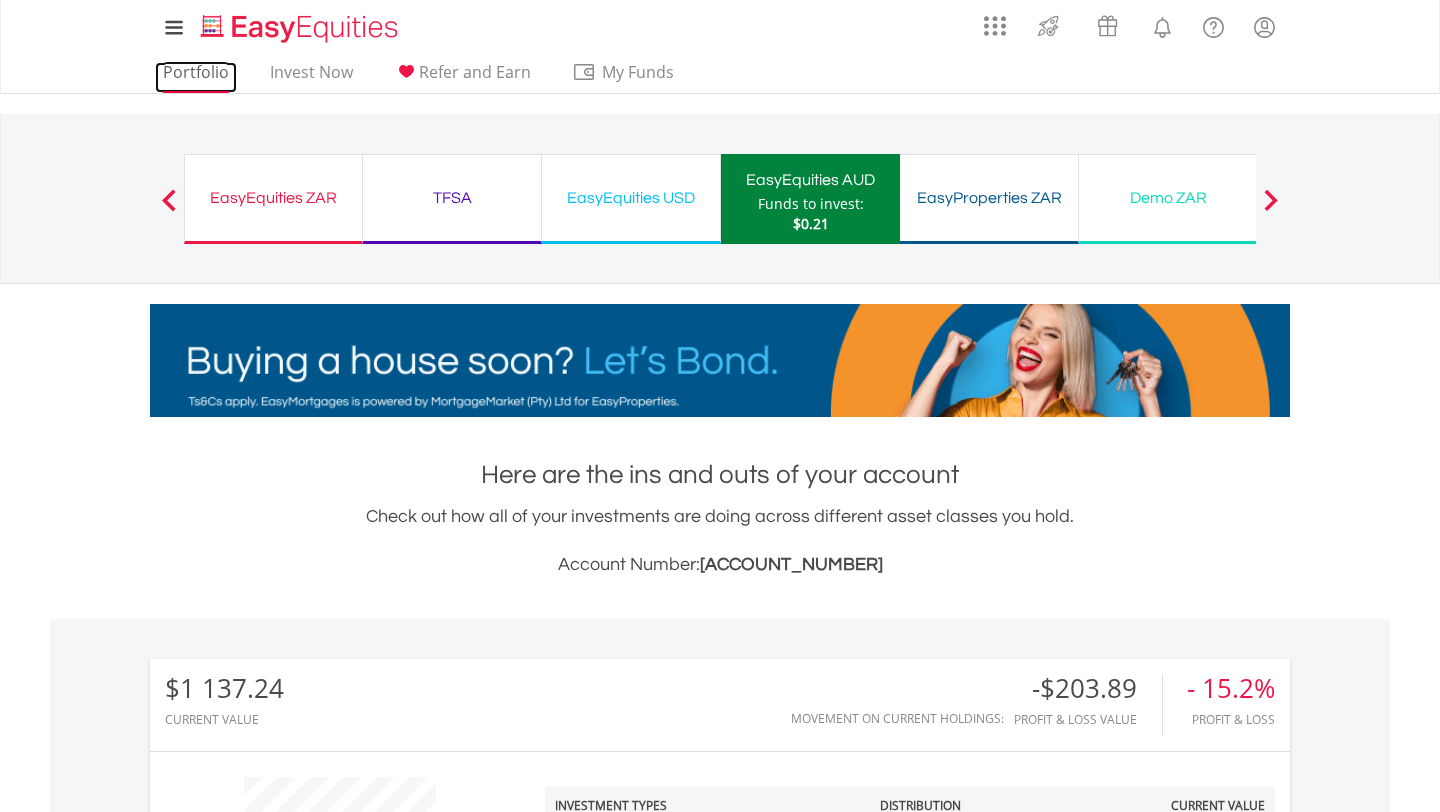 click on "Portfolio" at bounding box center [196, 77] 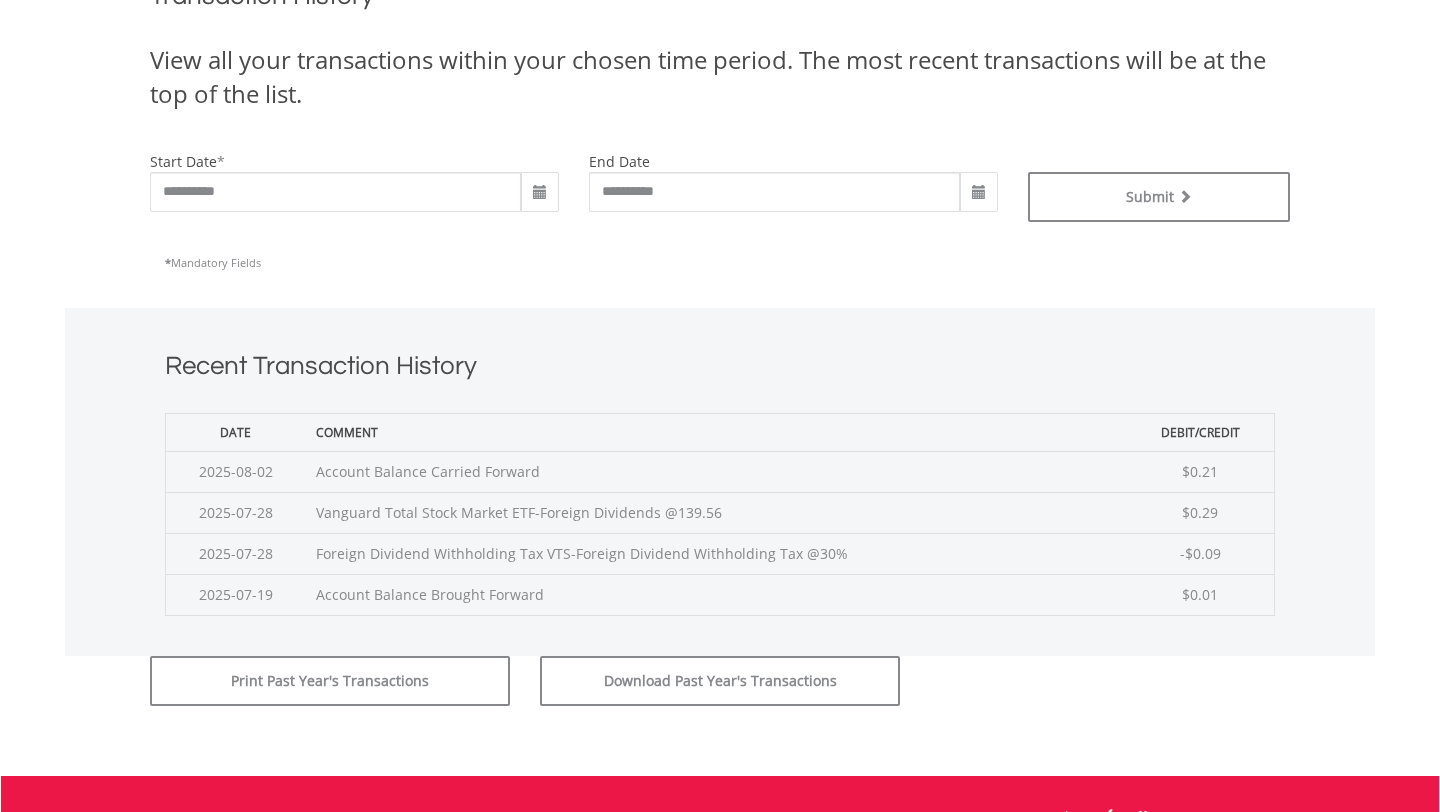 scroll, scrollTop: 538, scrollLeft: 0, axis: vertical 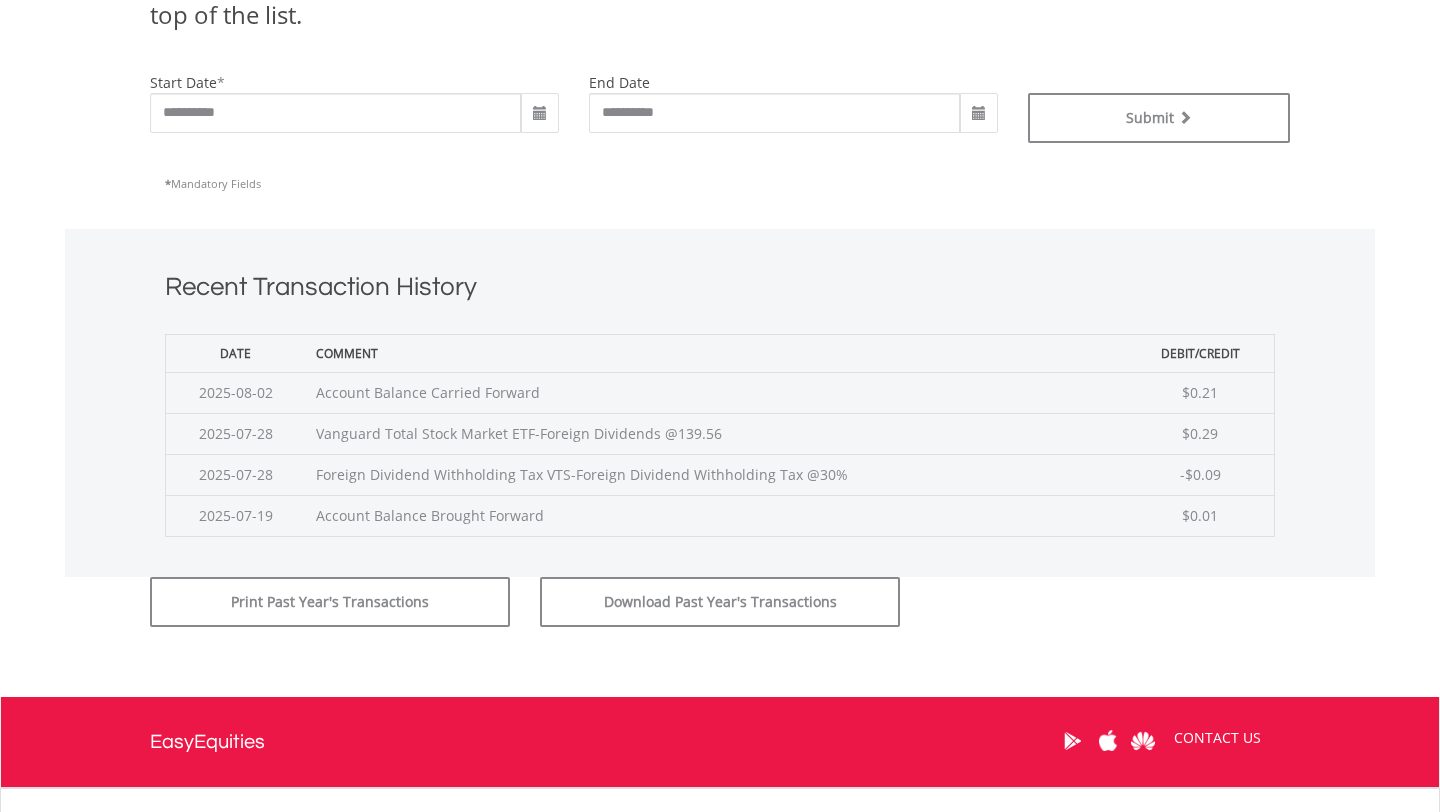 click at bounding box center [540, 113] 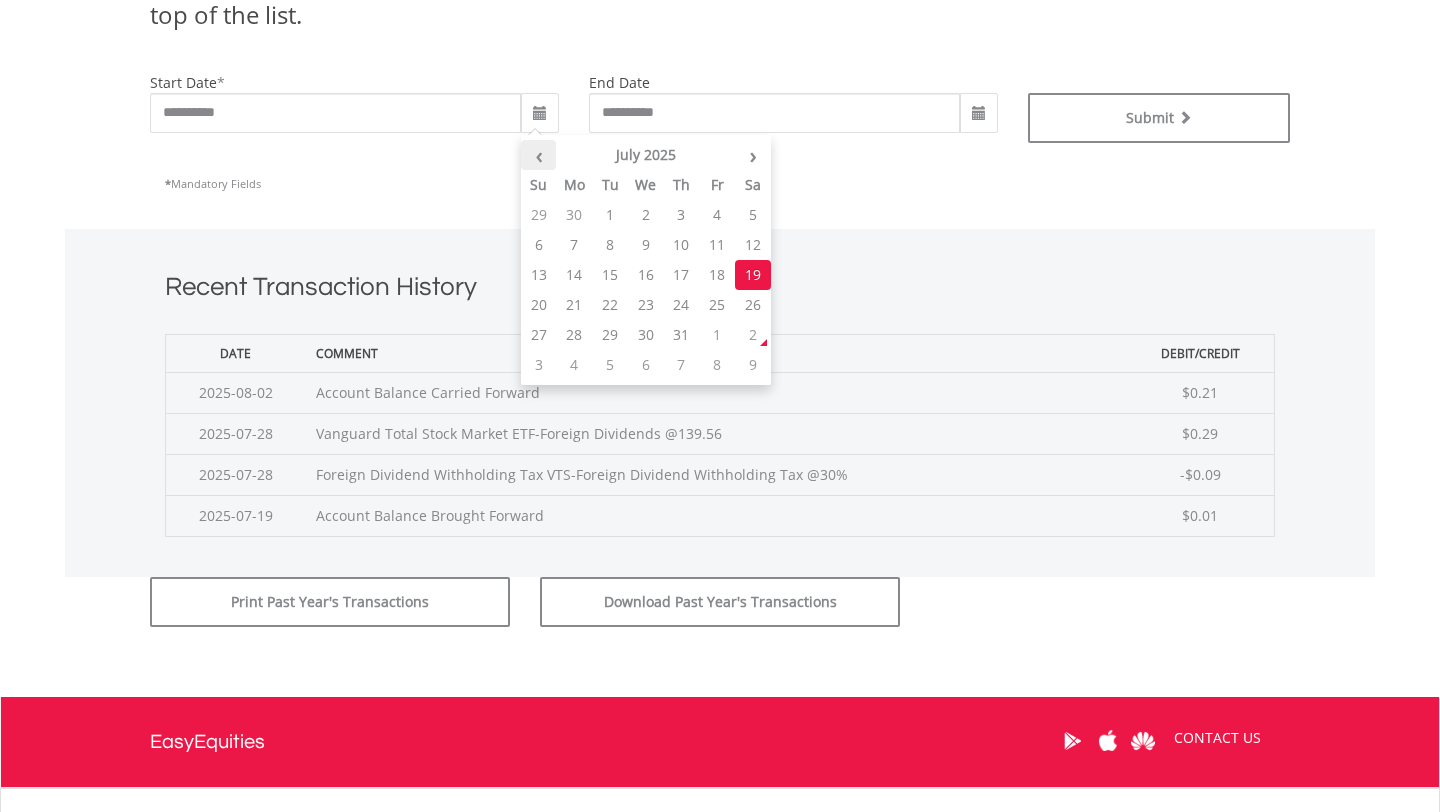 click on "‹" at bounding box center [539, 155] 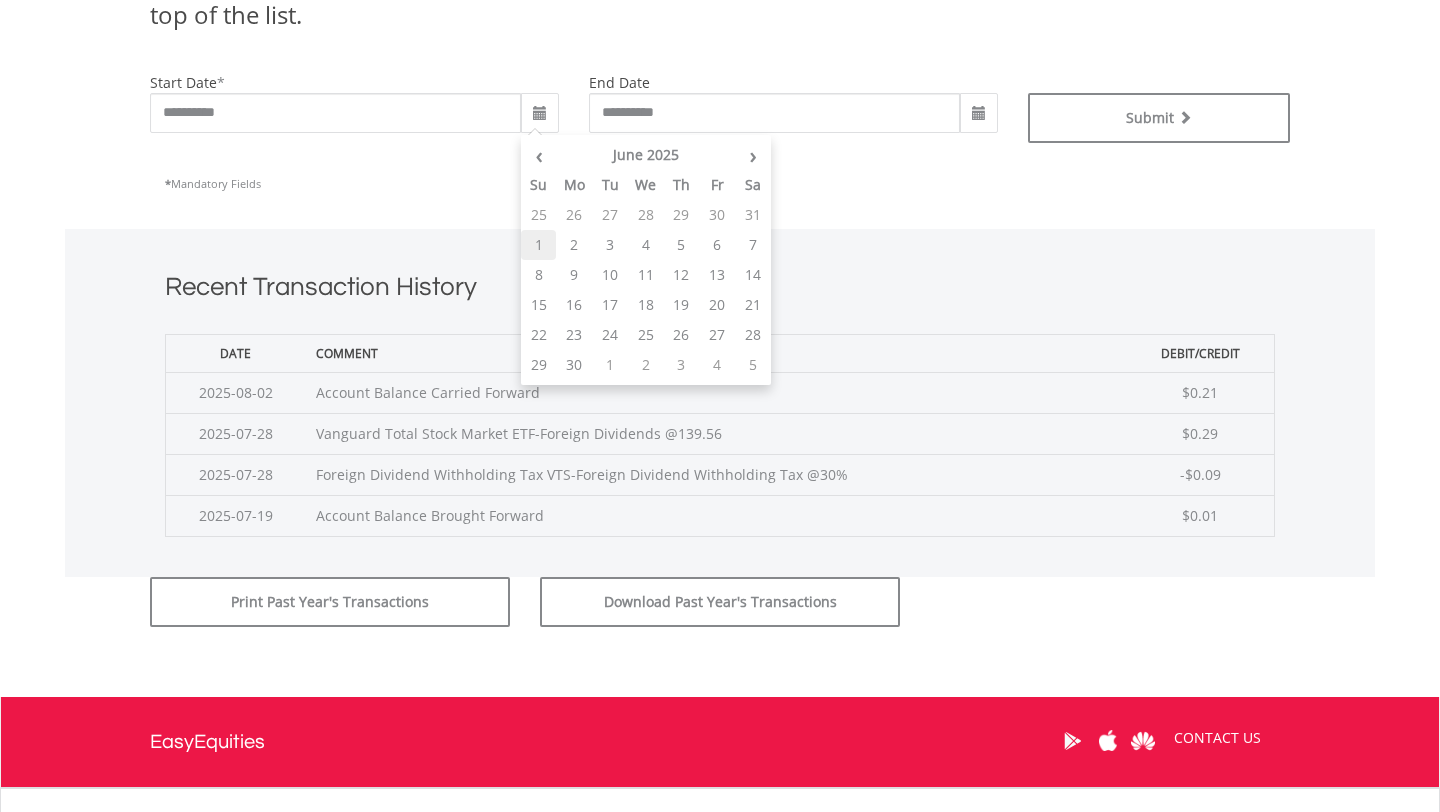 click on "1" at bounding box center (539, 245) 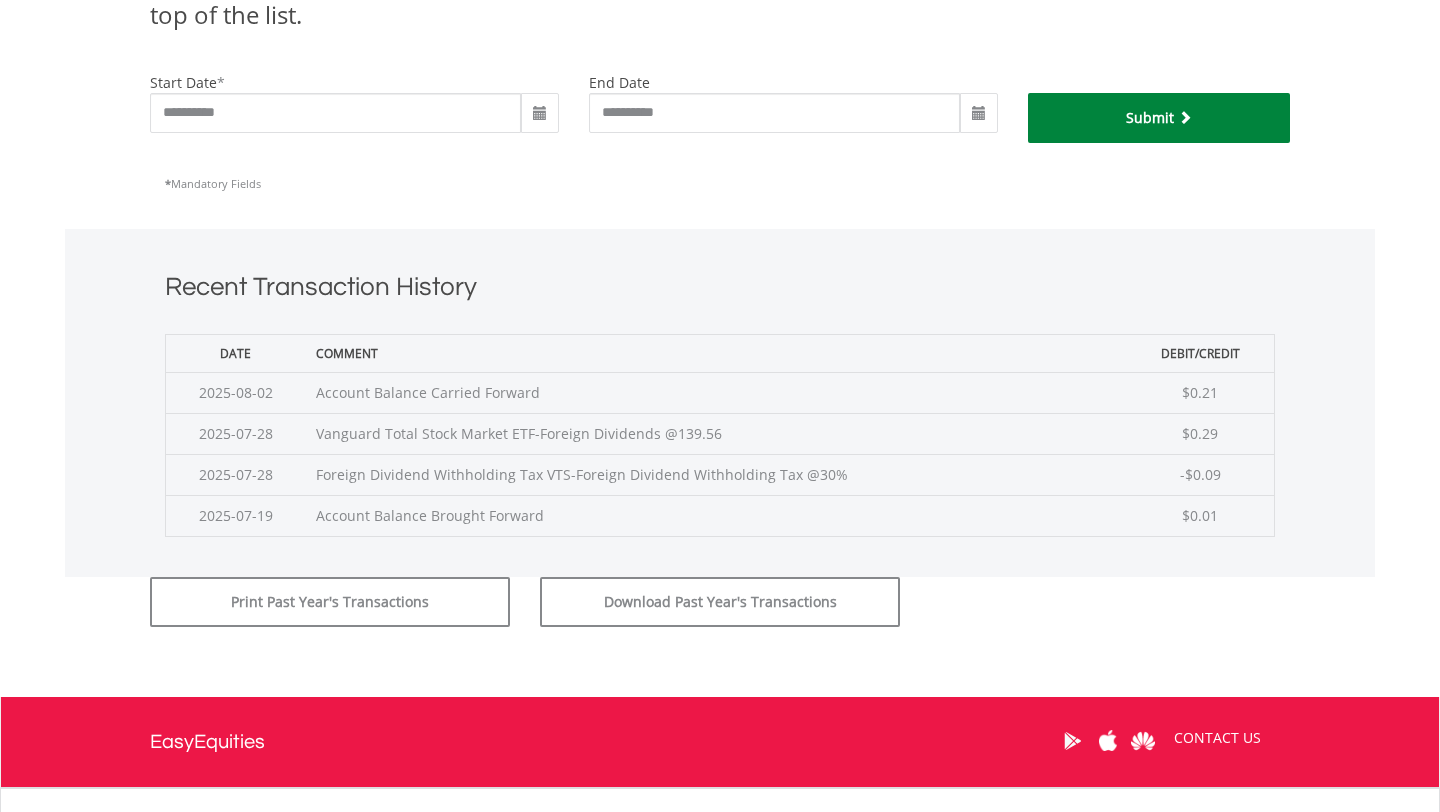 click on "Submit" at bounding box center (1159, 118) 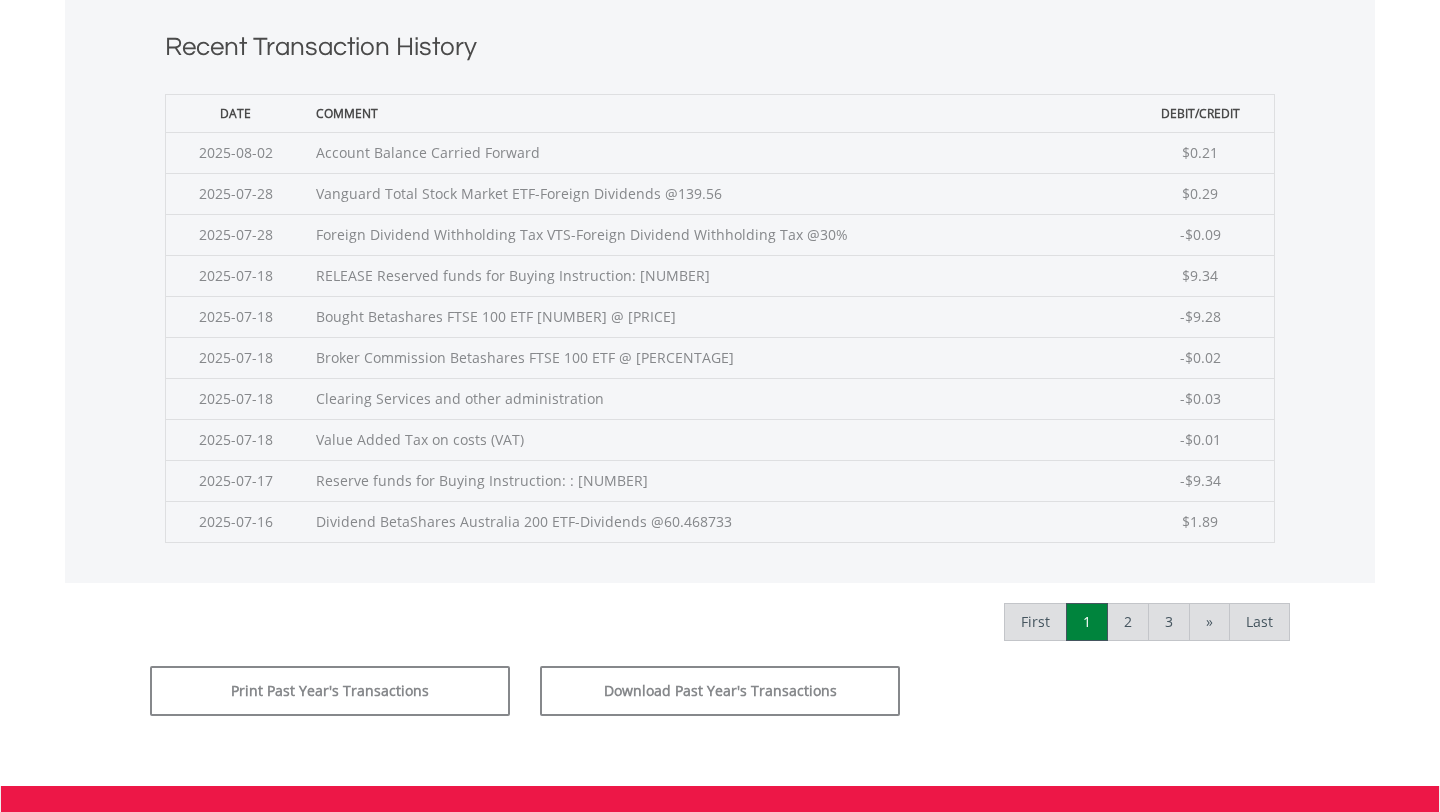 scroll, scrollTop: 916, scrollLeft: 0, axis: vertical 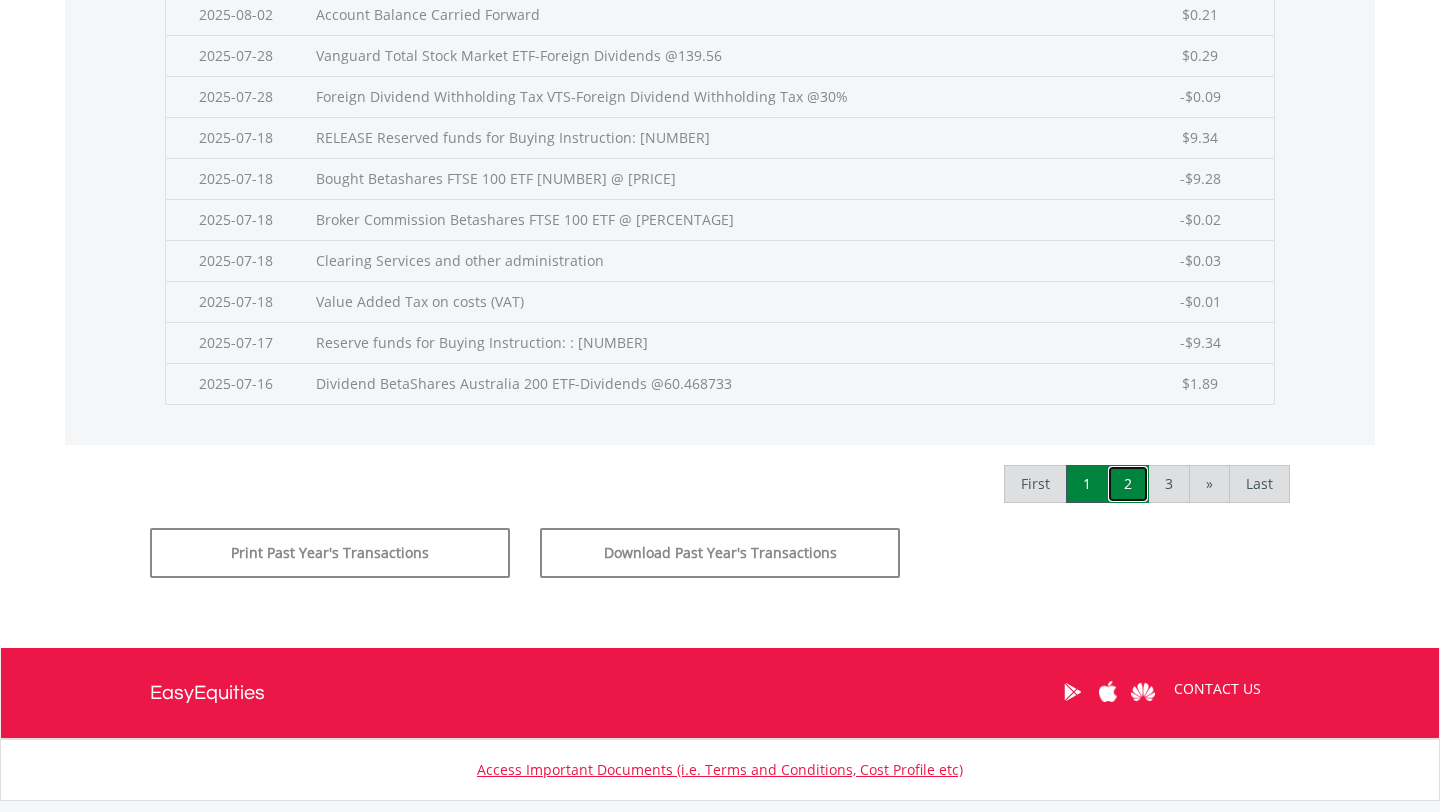 click on "2" at bounding box center (1128, 484) 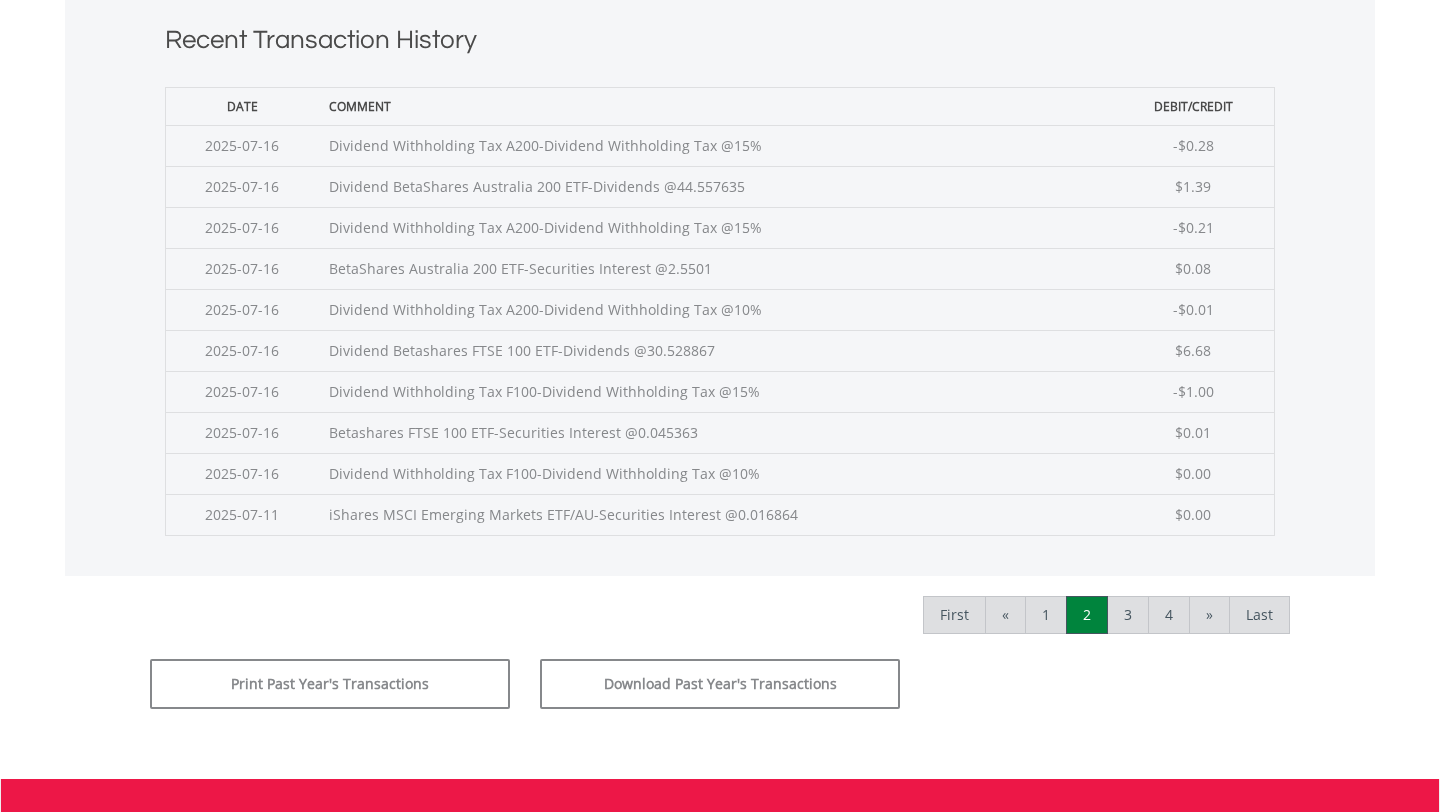 scroll, scrollTop: 805, scrollLeft: 0, axis: vertical 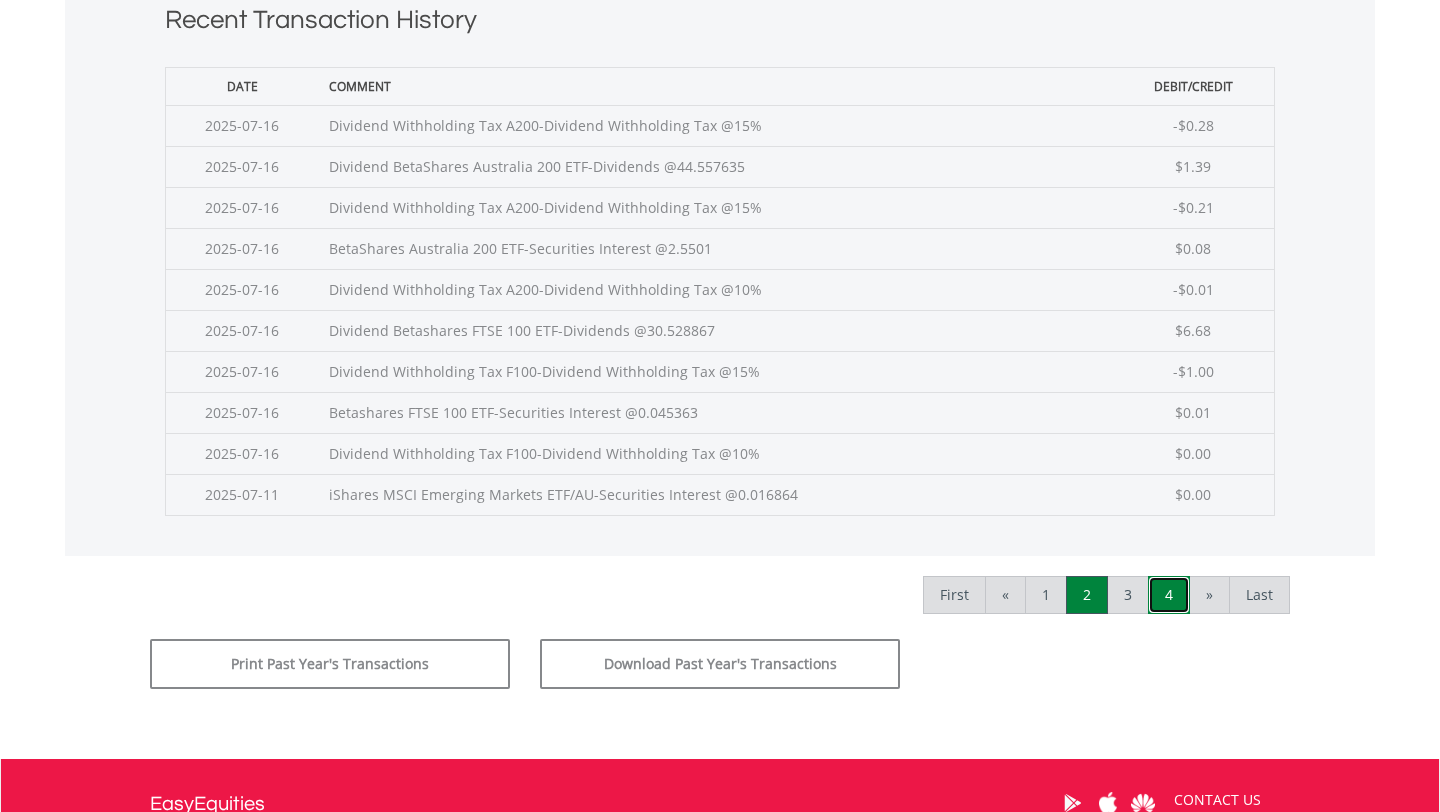 click on "4" at bounding box center [1169, 595] 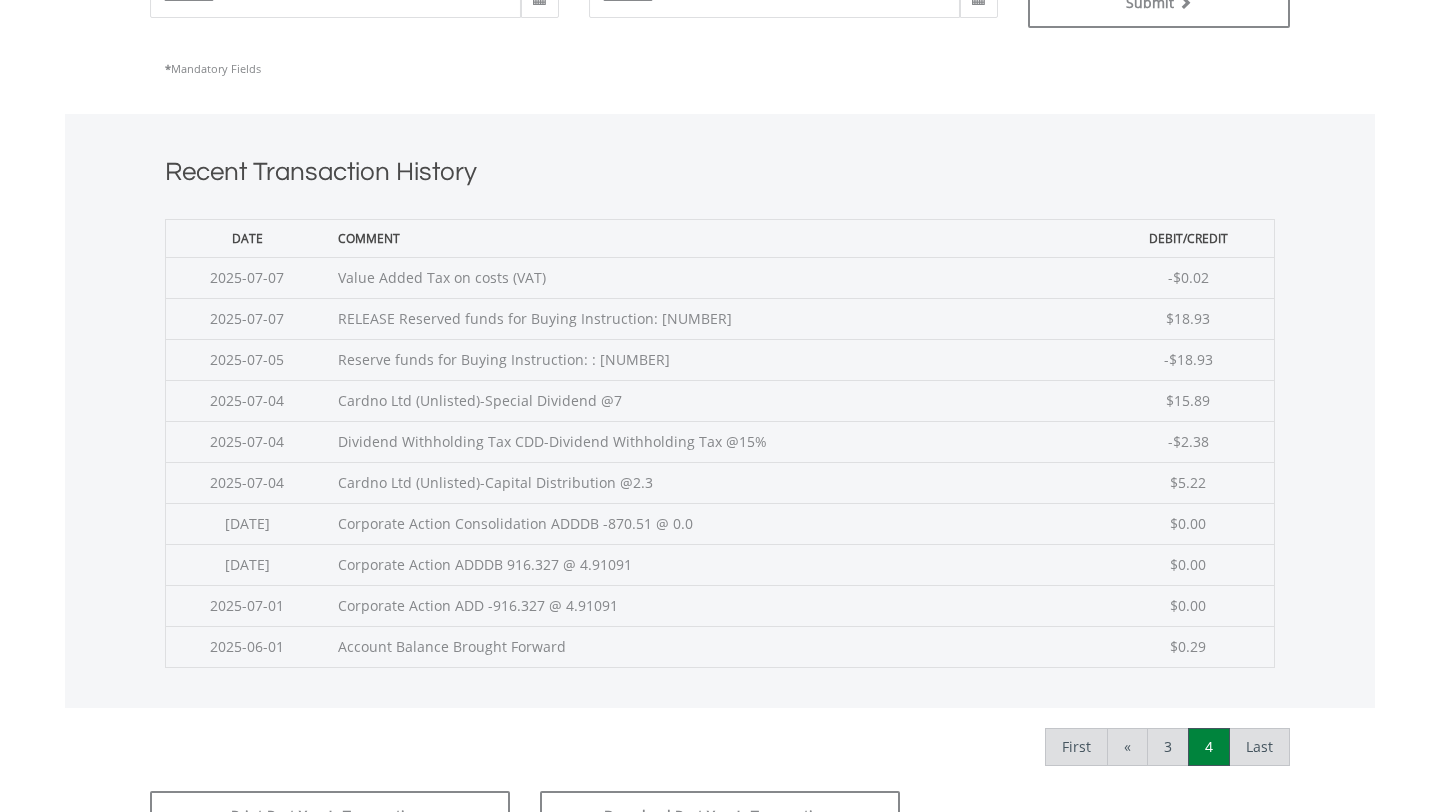 scroll, scrollTop: 739, scrollLeft: 0, axis: vertical 